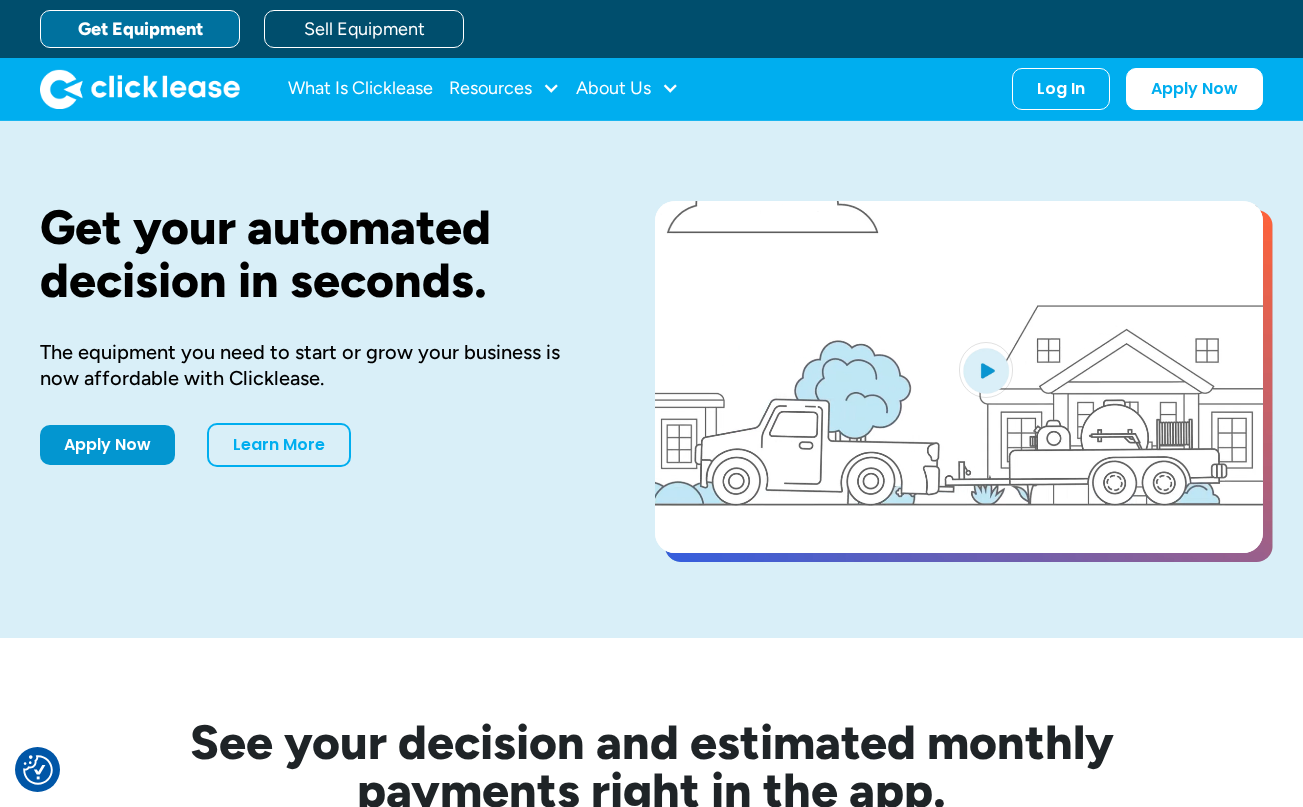 click on "Log In Account login I use Clicklease to get my equipment Partner Portal I offer Clicklease to my customers." at bounding box center (1061, 89) 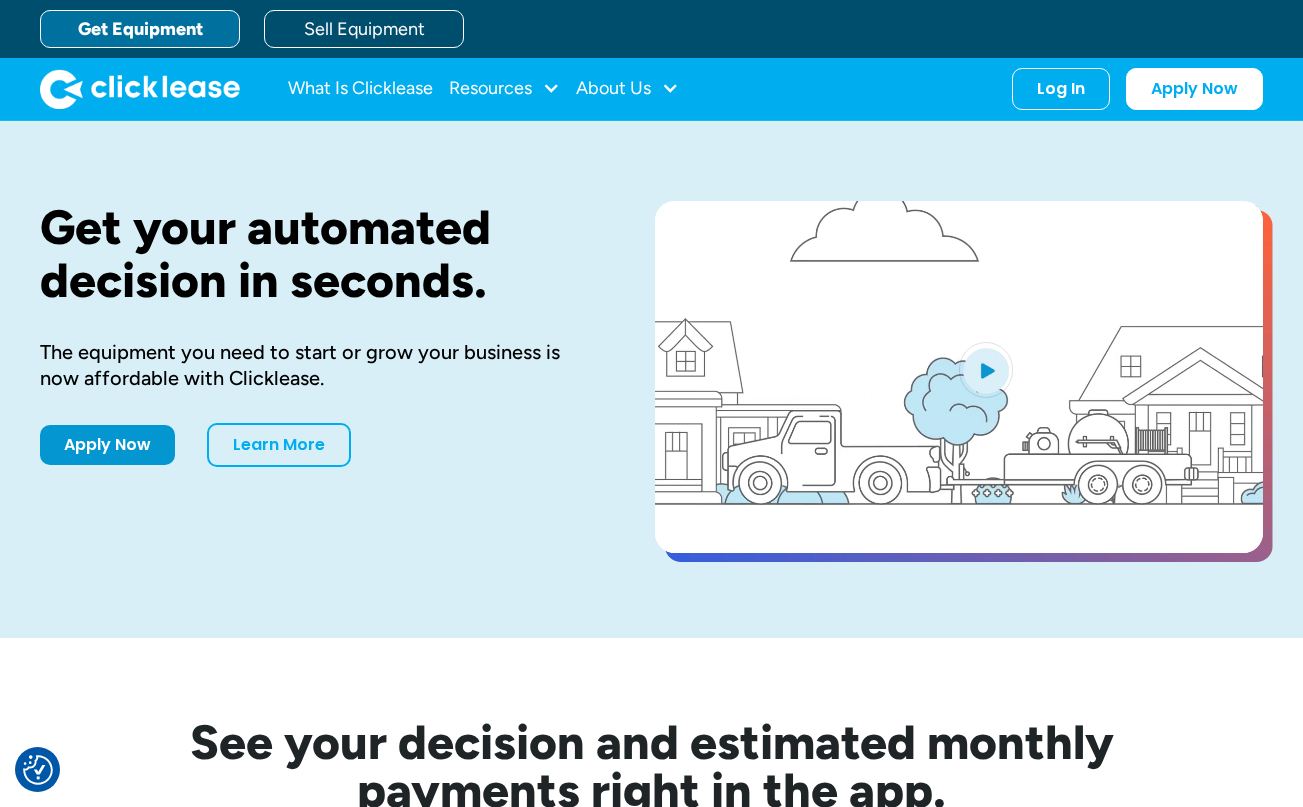 scroll, scrollTop: 0, scrollLeft: 0, axis: both 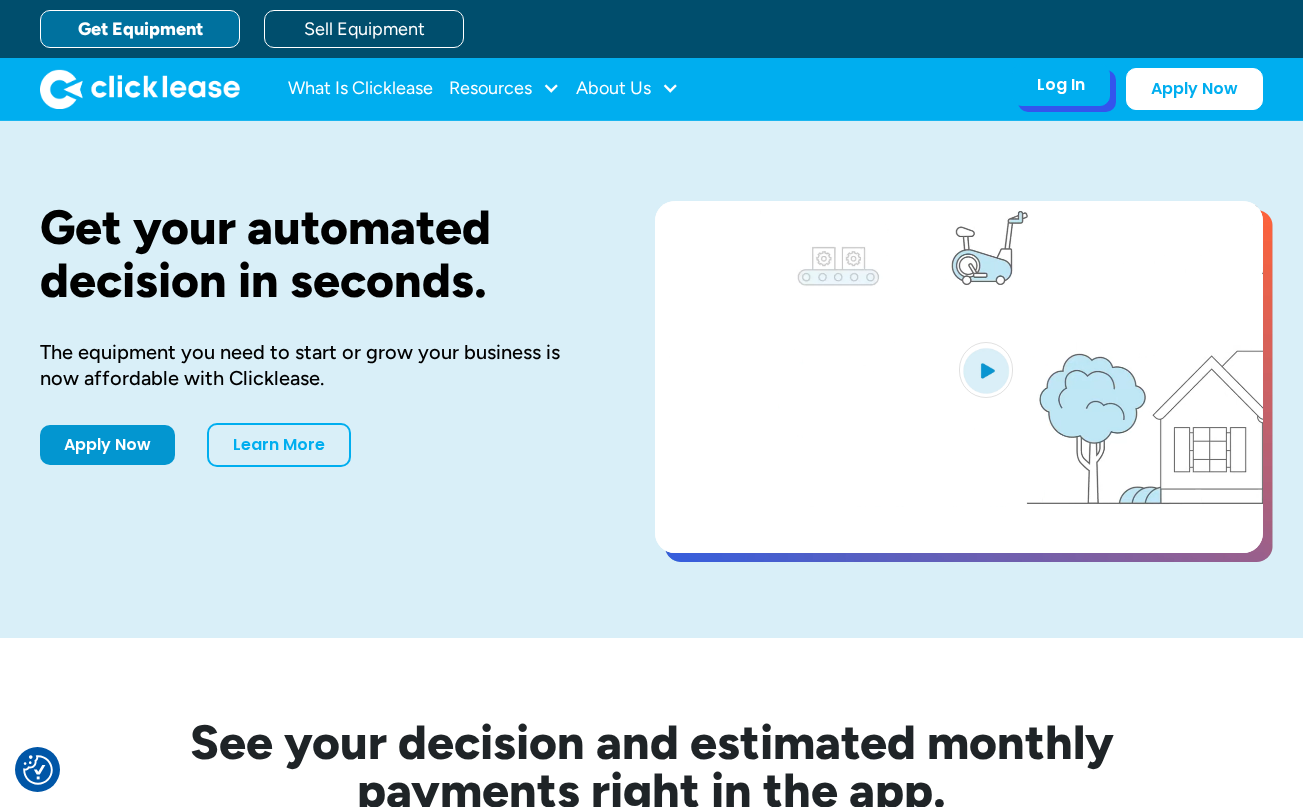 click on "Log In" at bounding box center [1061, 85] 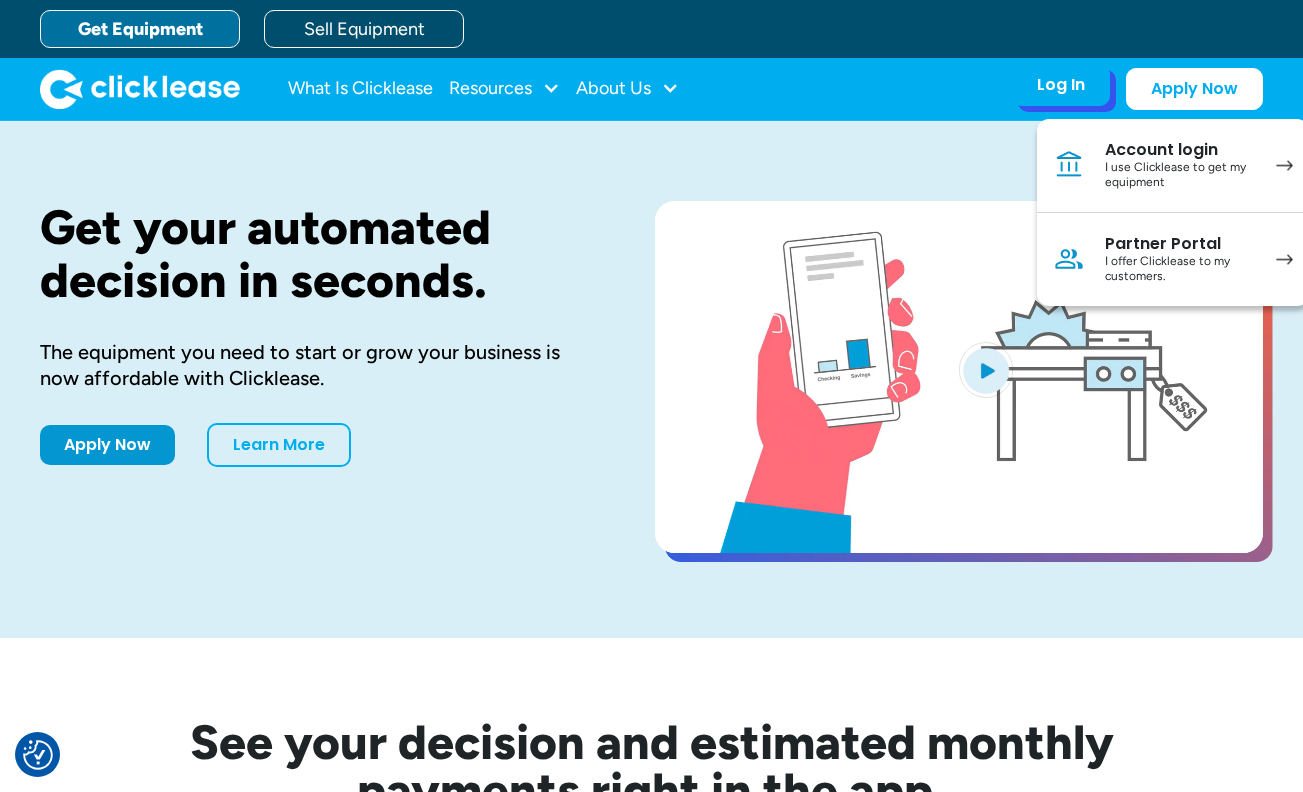 click on "Partner Portal" at bounding box center (1180, 244) 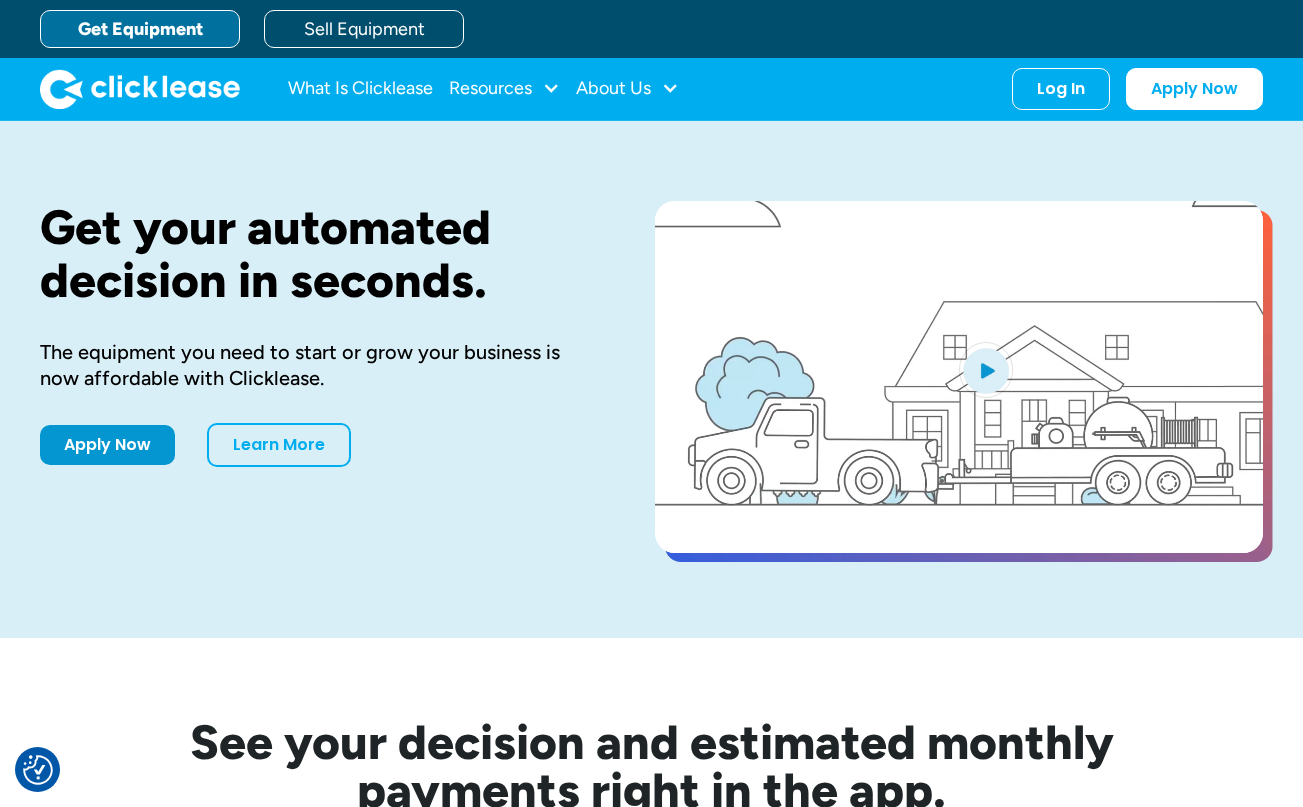 scroll, scrollTop: 0, scrollLeft: 0, axis: both 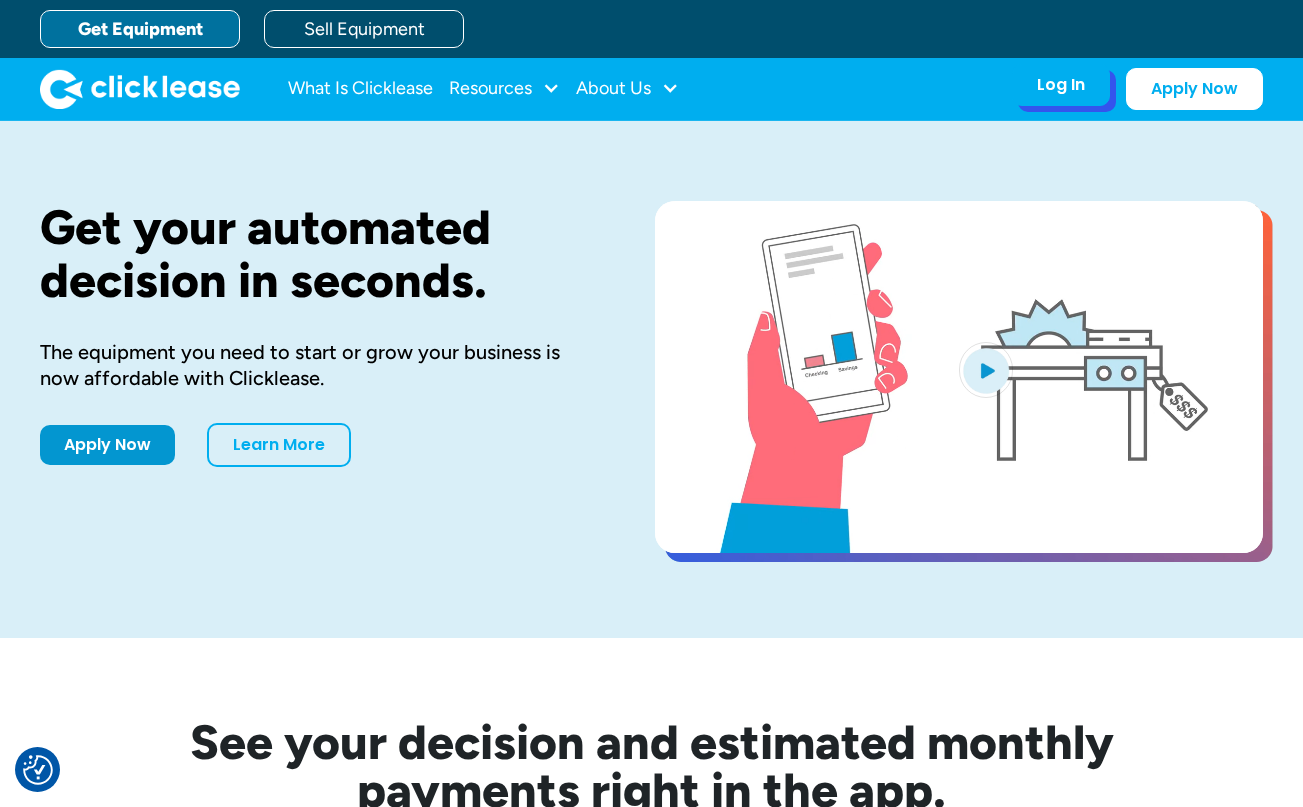 click on "Log In" at bounding box center [1061, 85] 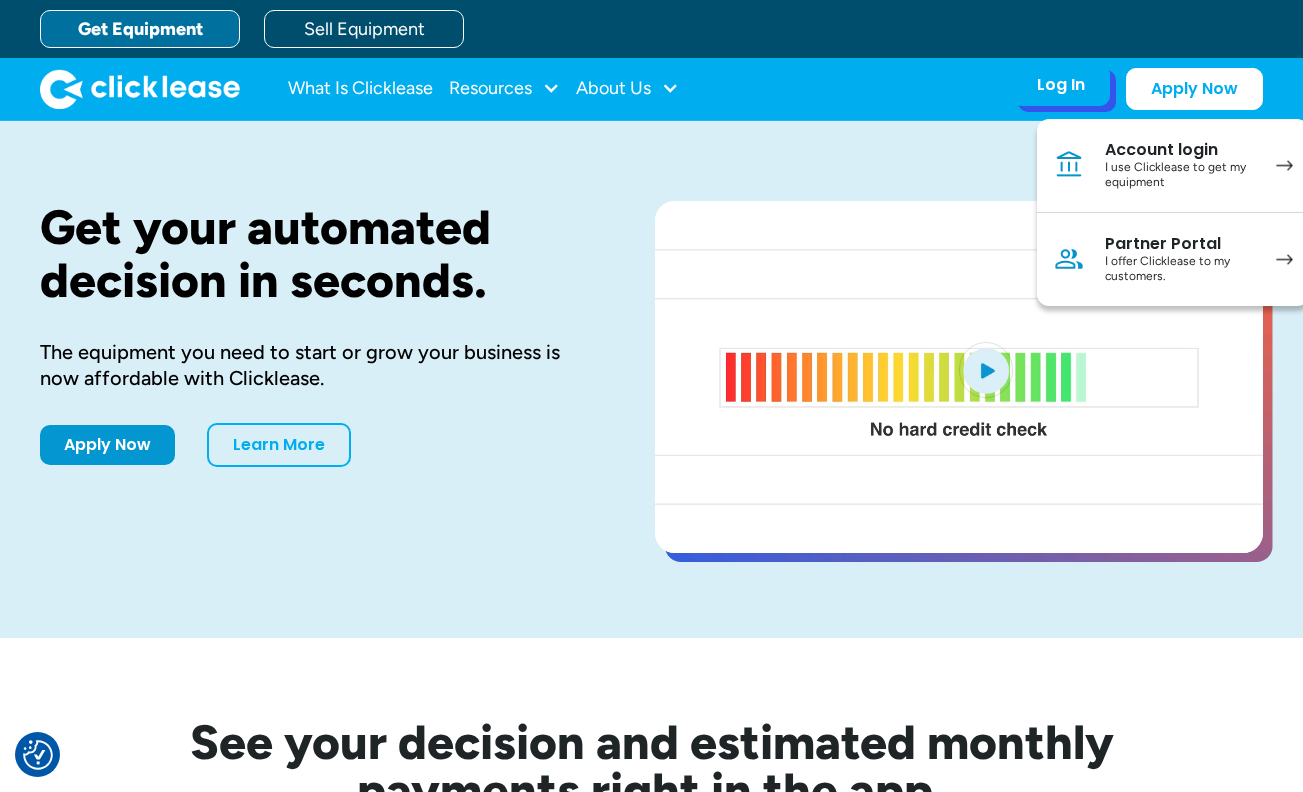 click on "Partner Portal I offer Clicklease to my customers." at bounding box center [1173, 259] 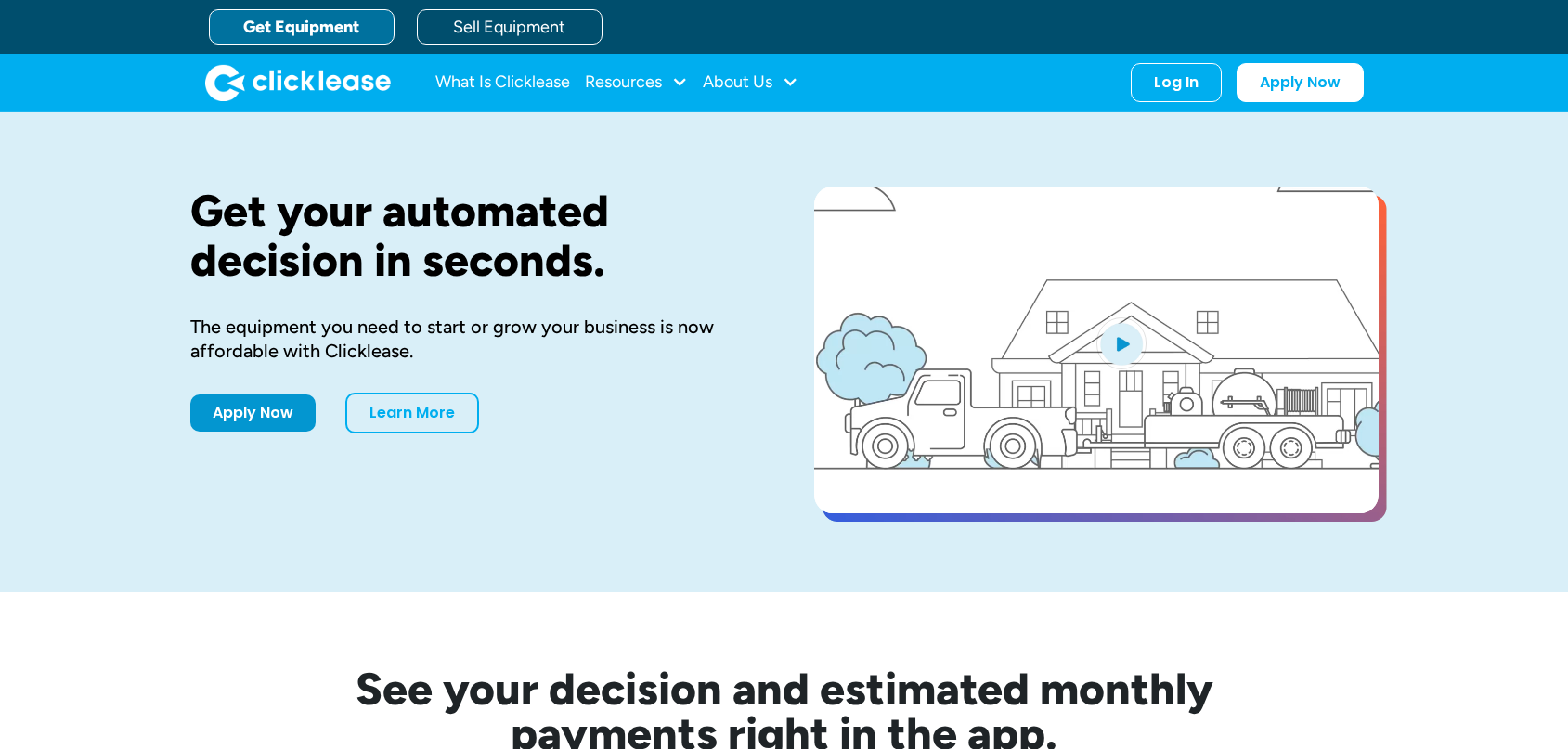 scroll, scrollTop: 0, scrollLeft: 0, axis: both 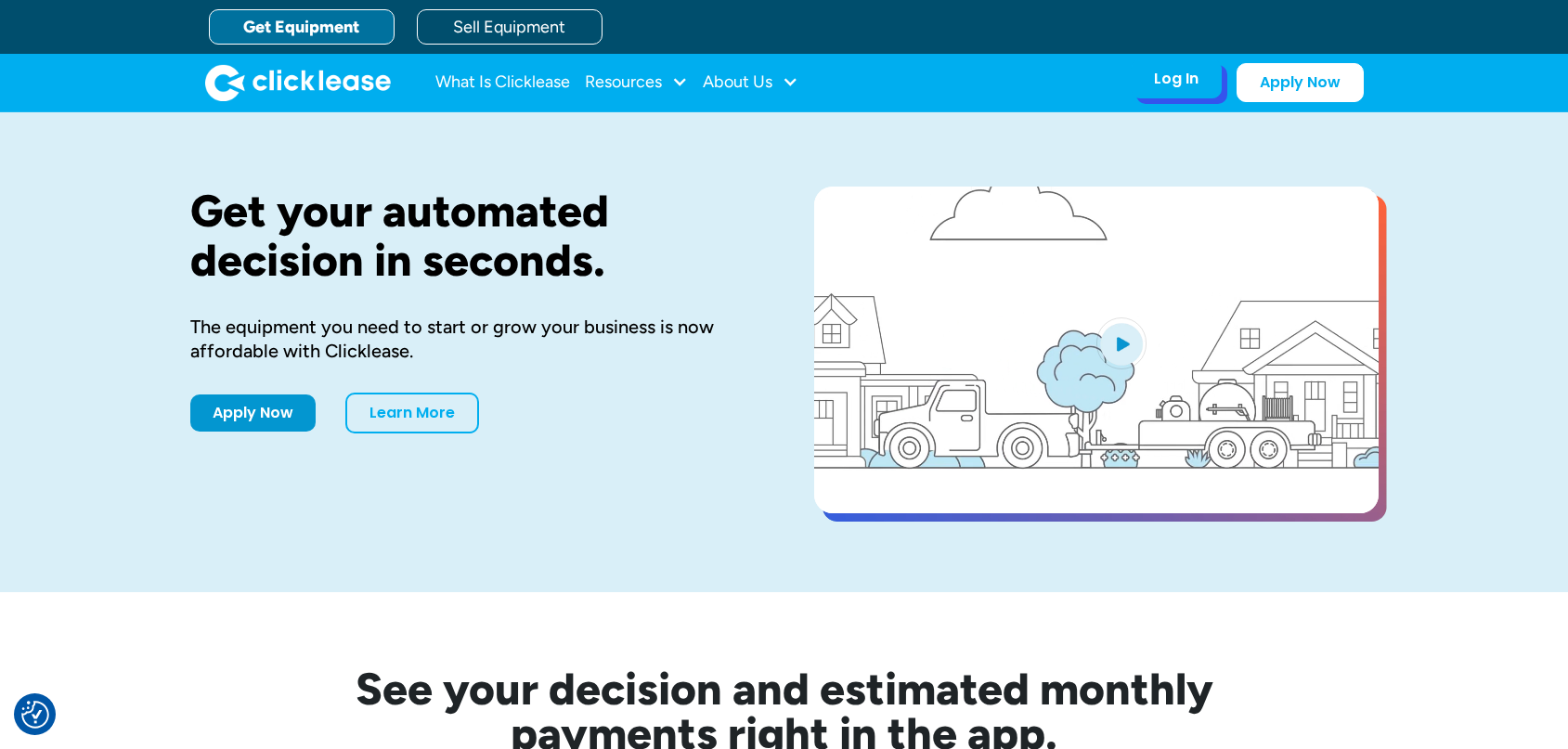 click on "Log In" at bounding box center [1176, 79] 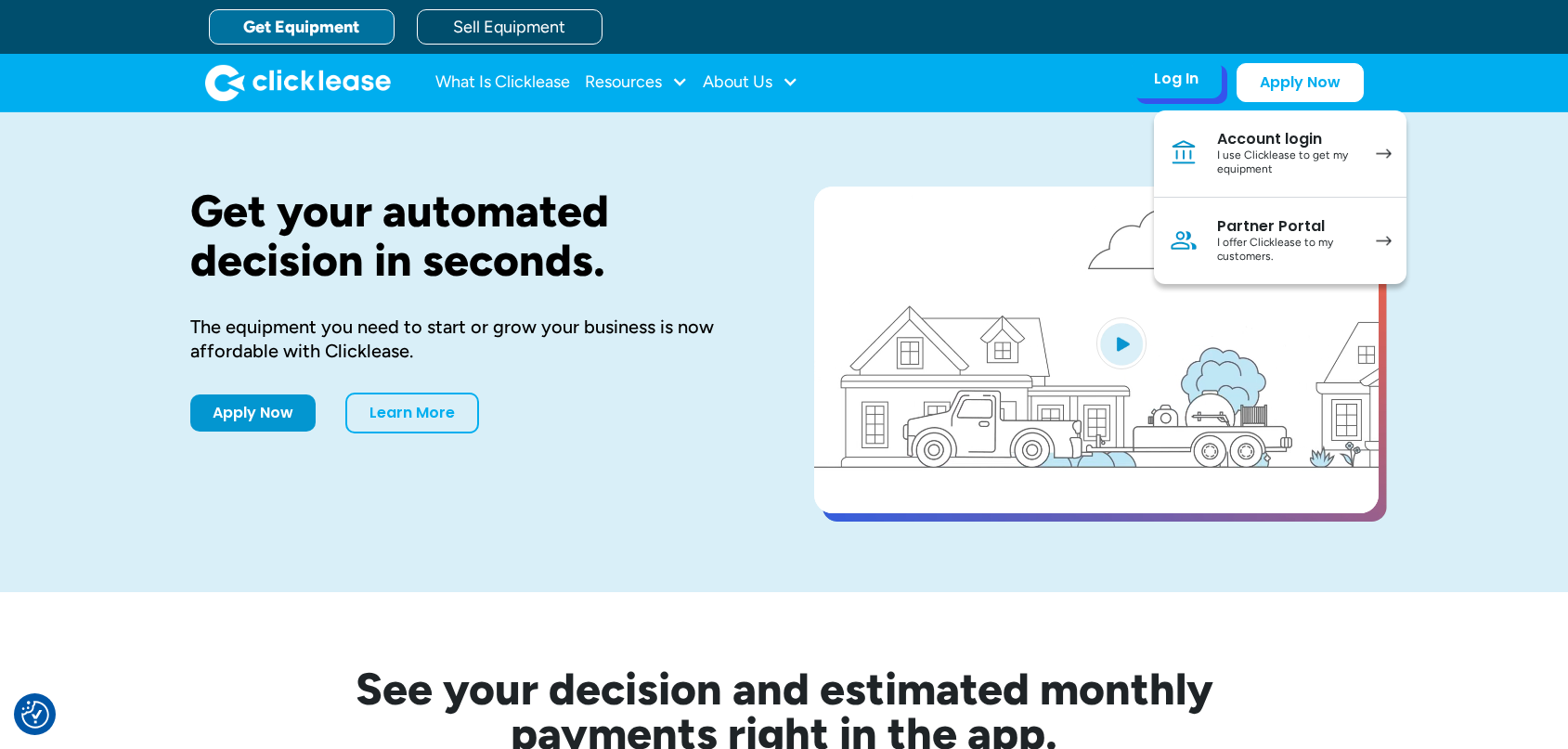 click on "Partner Portal" at bounding box center [1287, 226] 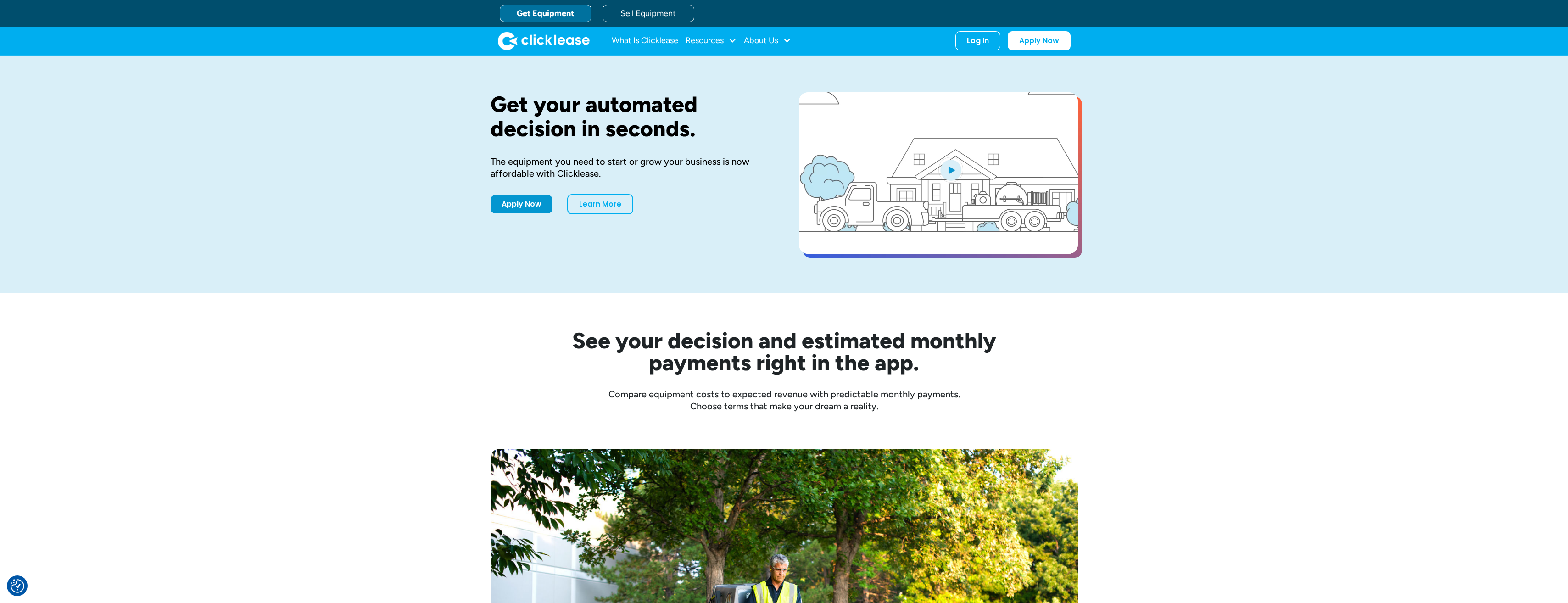 scroll, scrollTop: 0, scrollLeft: 0, axis: both 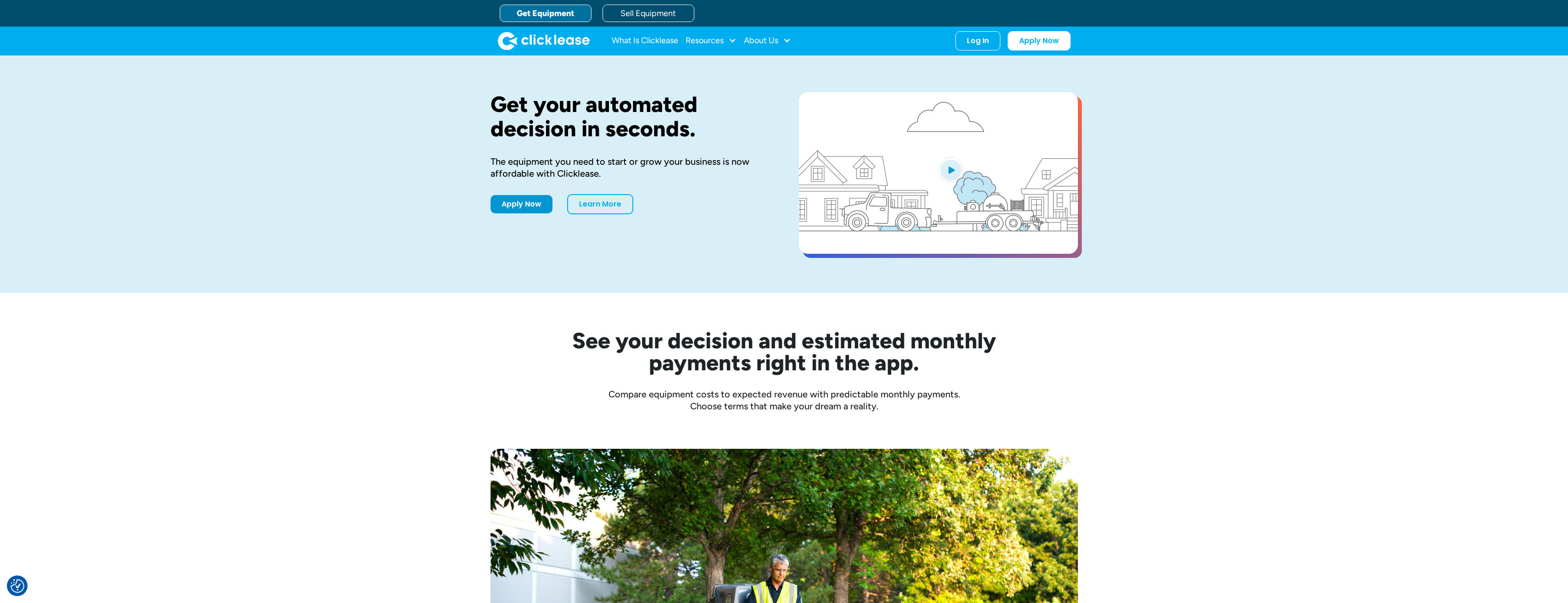 click on "What Is Clicklease Resources Blog Case Studies Videos FAQs About Us About Us Careers Log In Account login I use Clicklease to get my equipment Partner Portal I offer Clicklease to my customers. Apply Now" at bounding box center [784, 41] 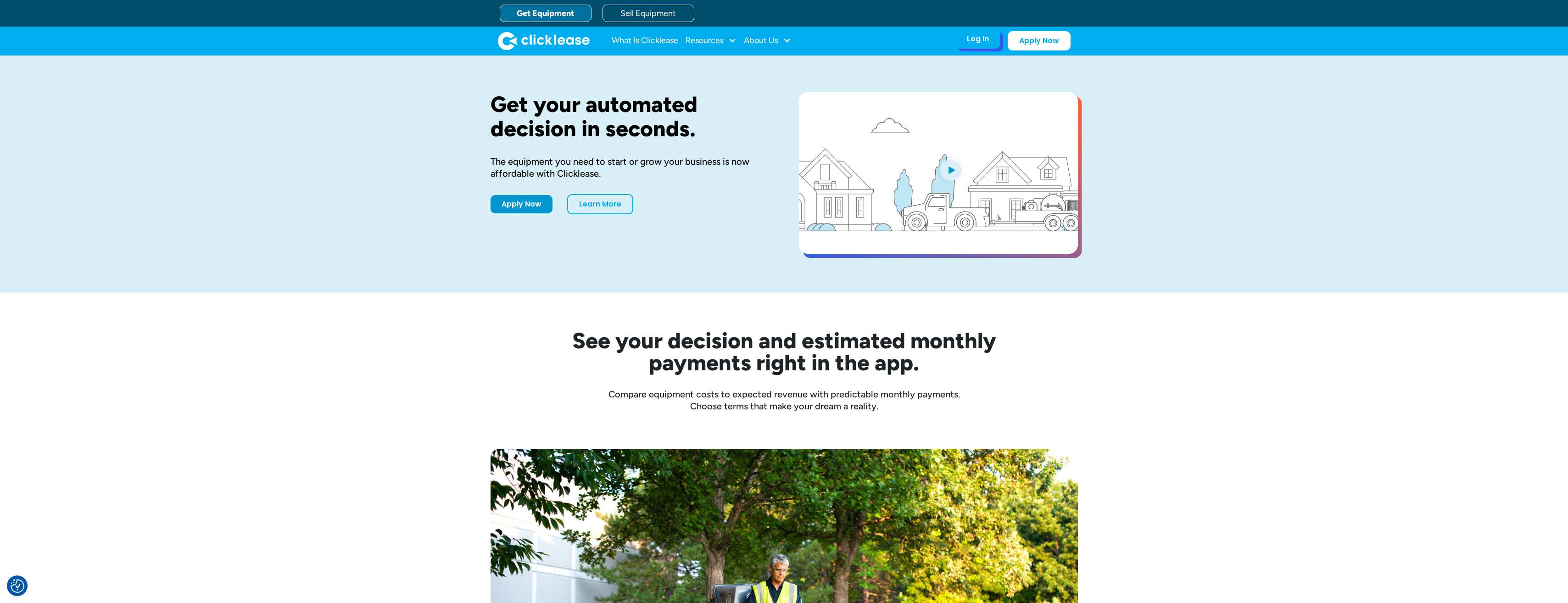 click on "Log In" at bounding box center (978, 39) 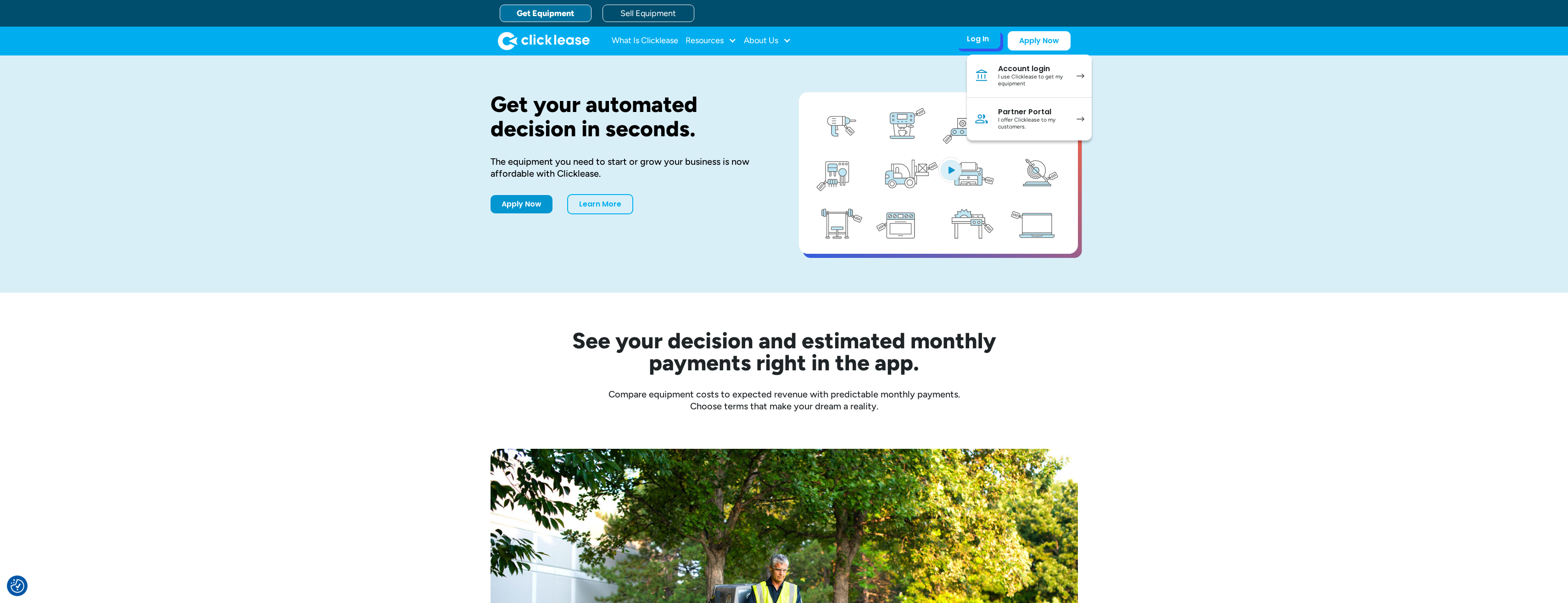 click on "Partner Portal" at bounding box center (1032, 112) 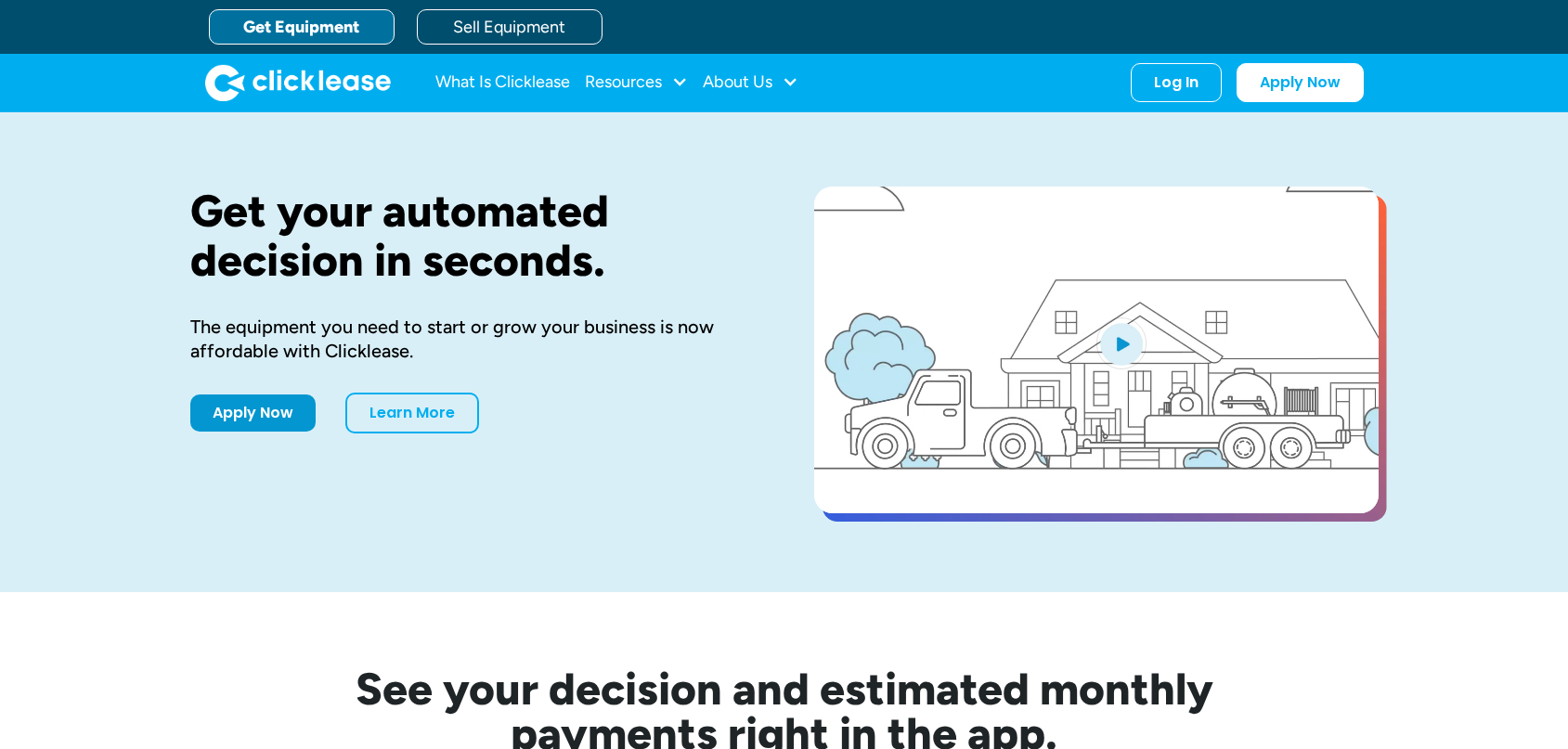 scroll, scrollTop: 0, scrollLeft: 0, axis: both 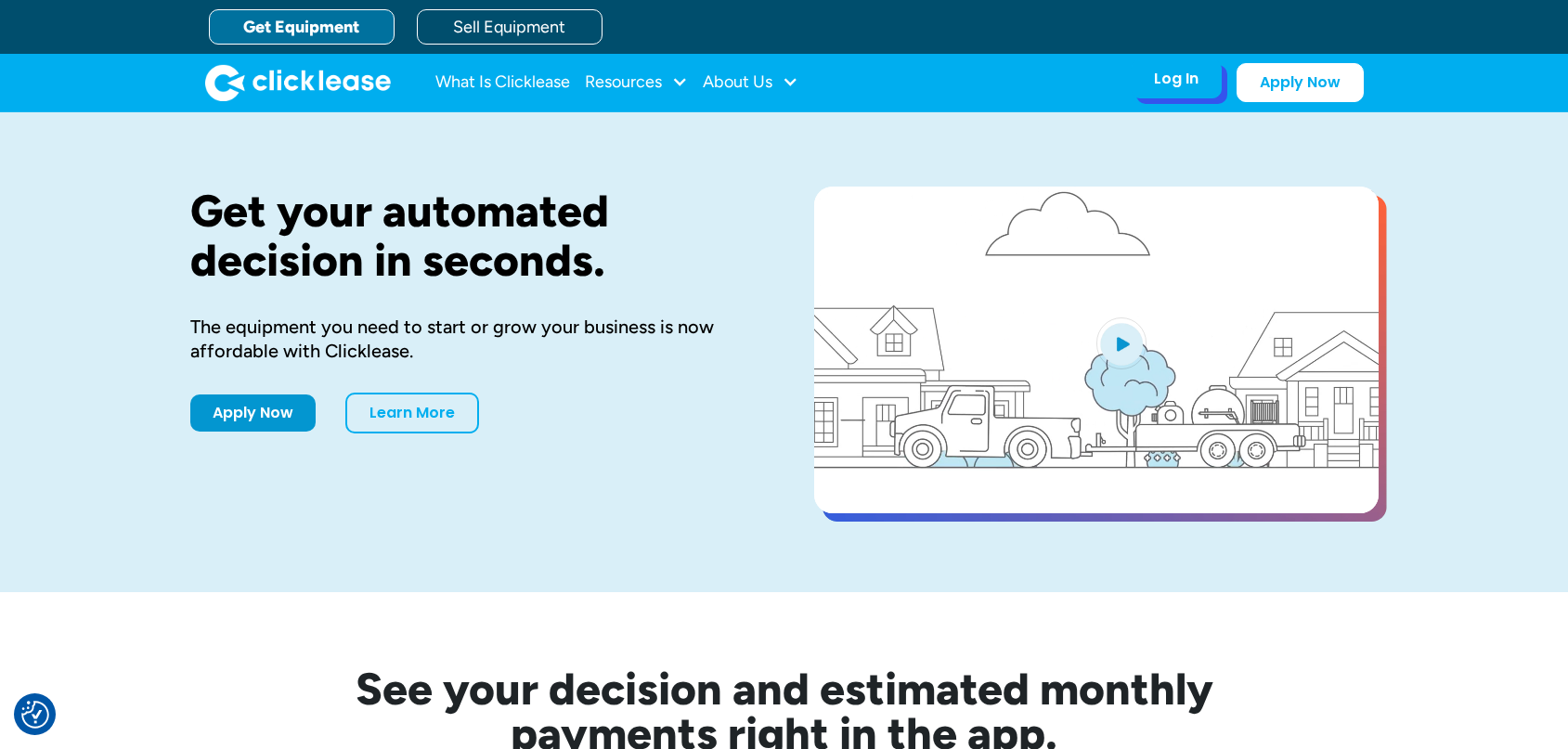 click on "Log In" at bounding box center [1176, 79] 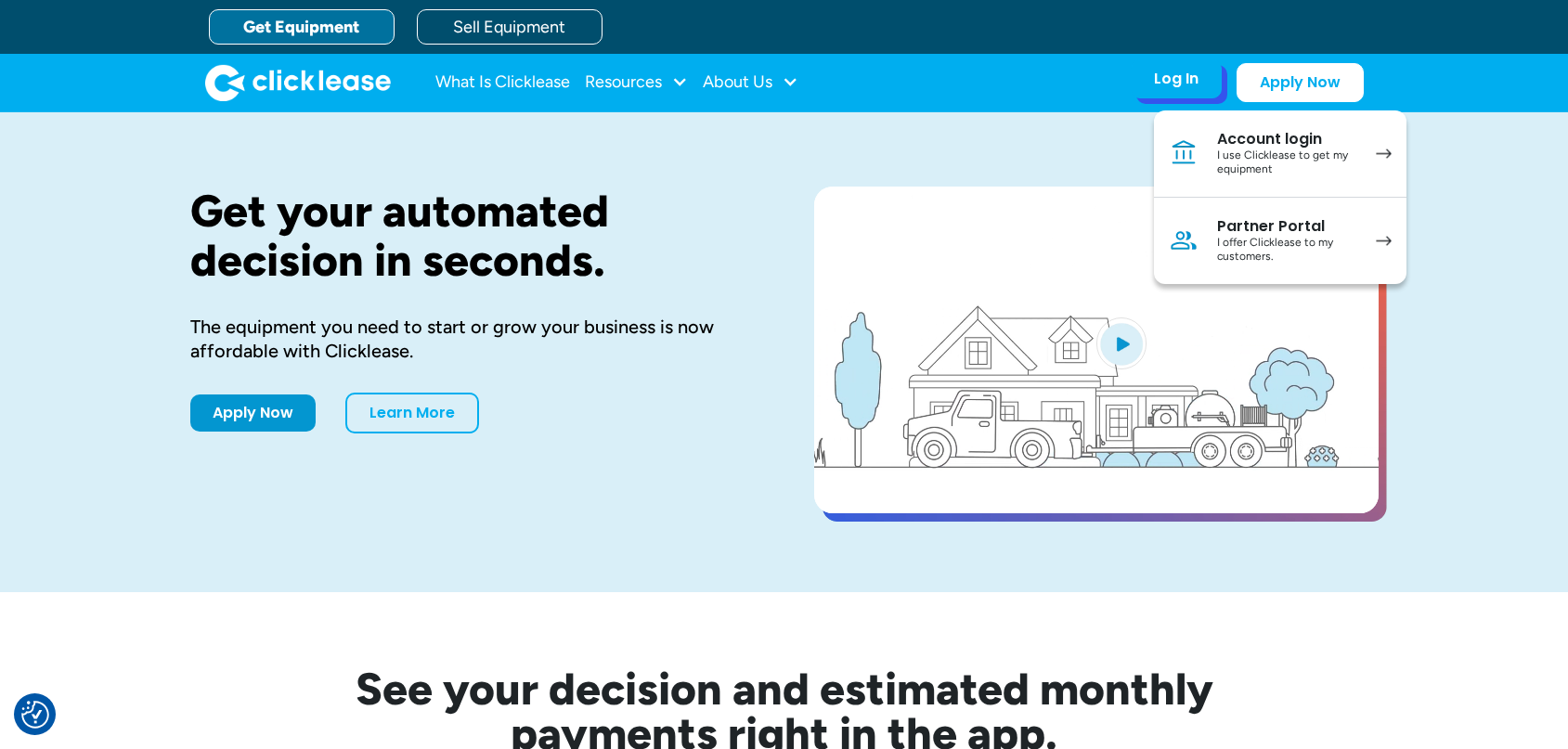 click on "I offer Clicklease to my customers." at bounding box center [1287, 250] 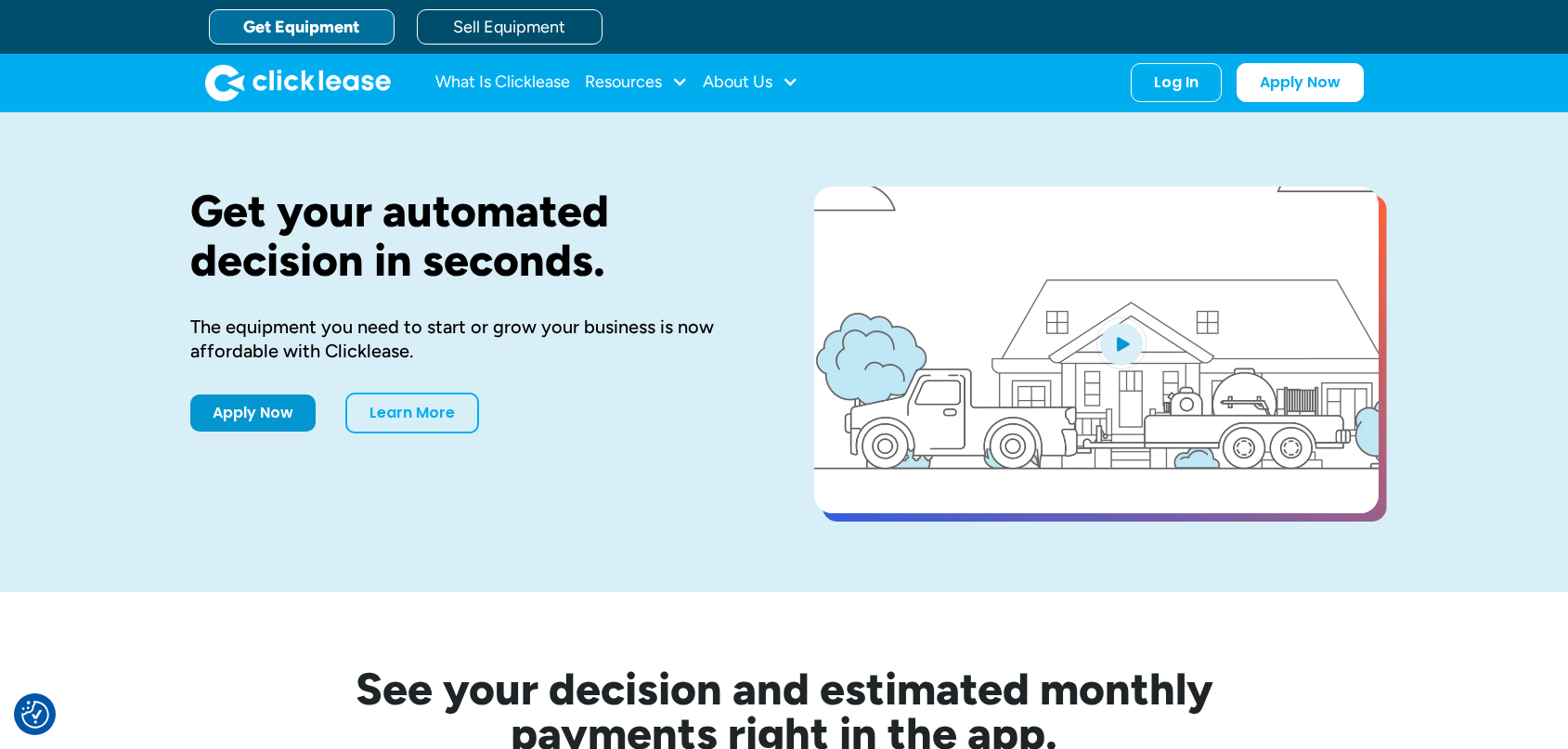 scroll, scrollTop: 0, scrollLeft: 0, axis: both 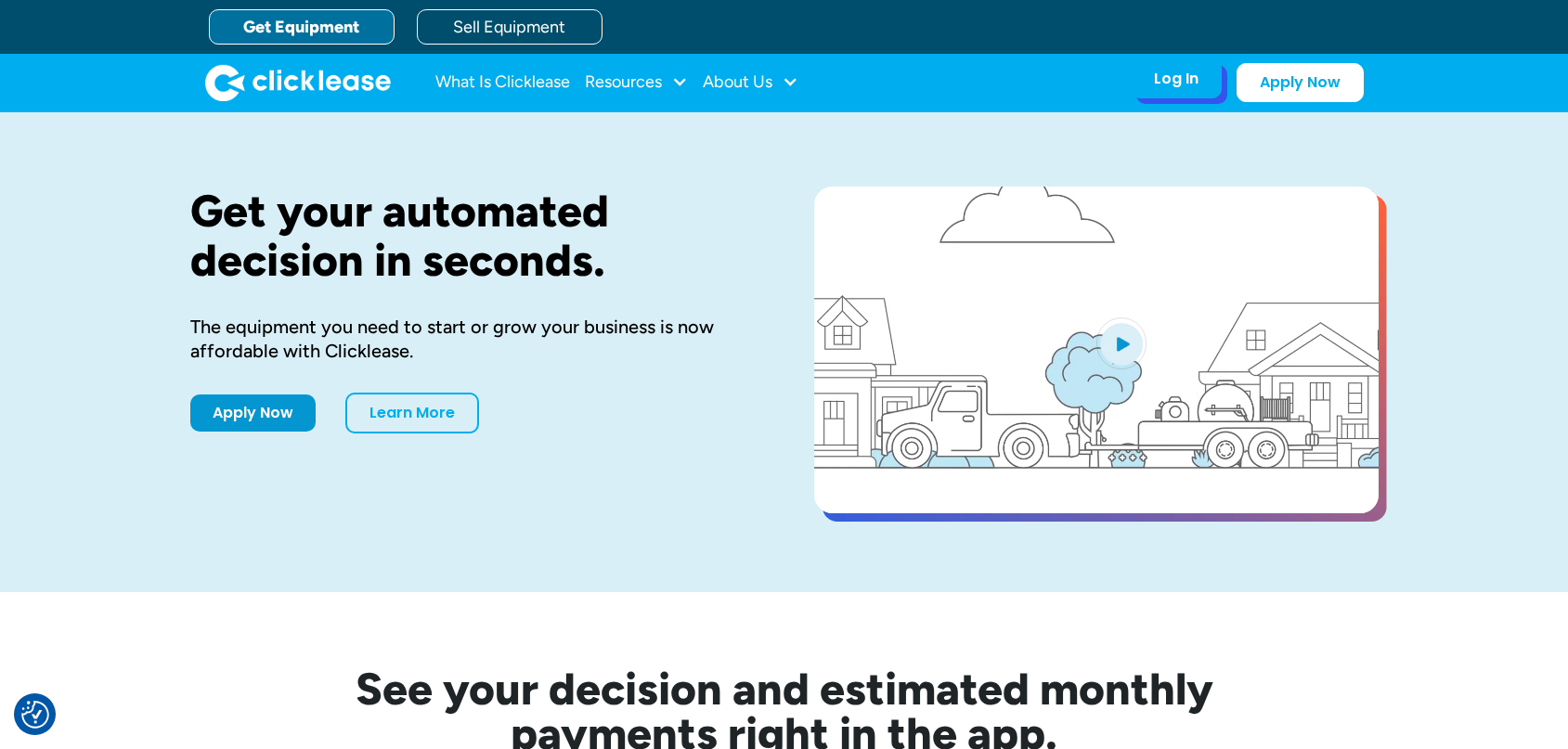 click on "Log In" at bounding box center (1176, 79) 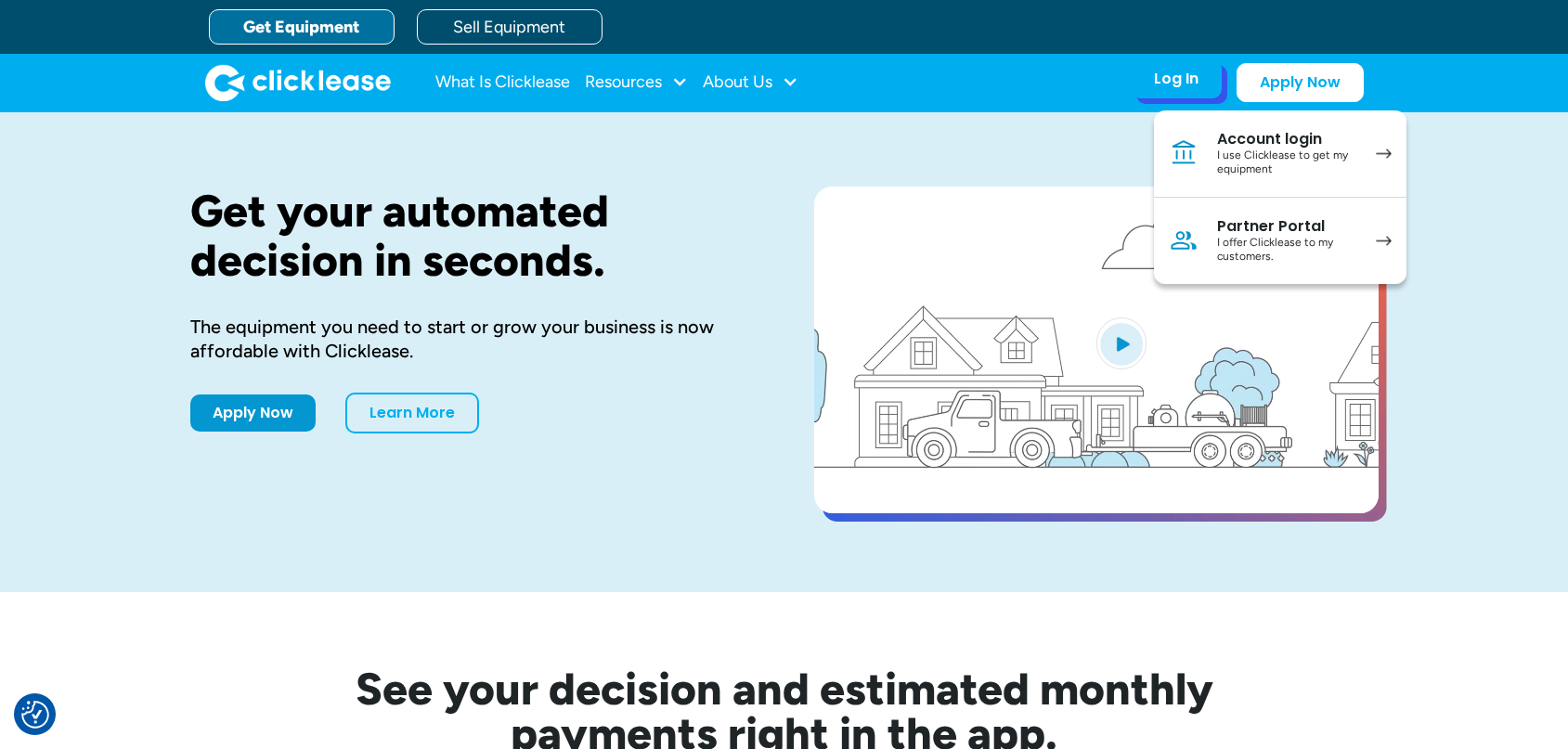 click on "I offer Clicklease to my customers." at bounding box center [1287, 250] 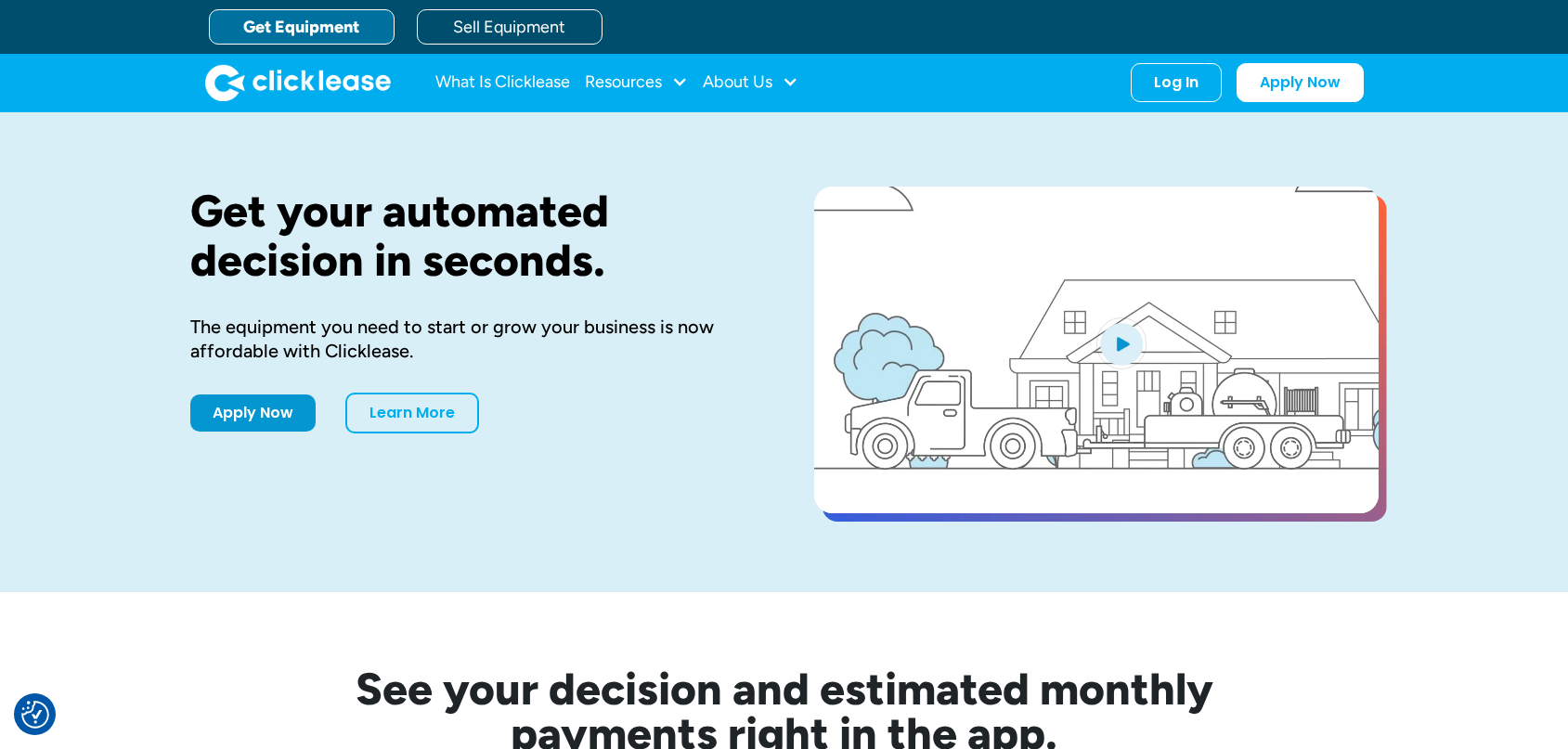 scroll, scrollTop: 0, scrollLeft: 0, axis: both 